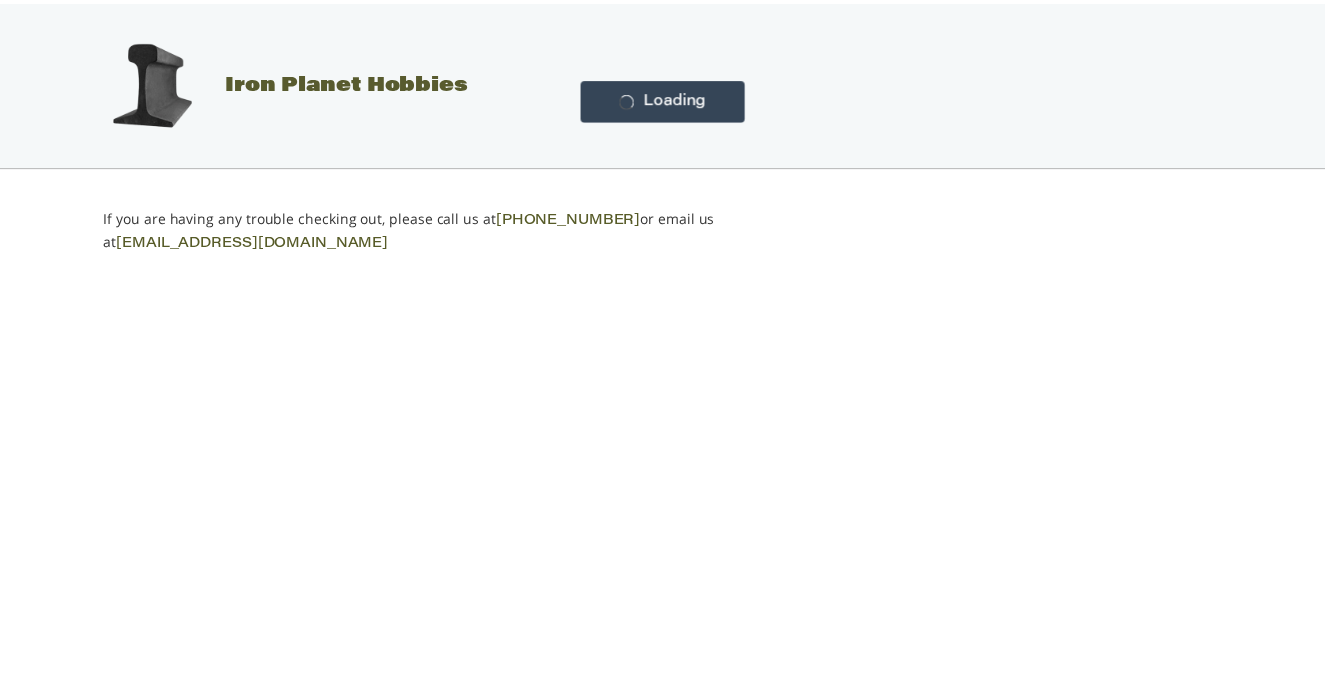 scroll, scrollTop: 0, scrollLeft: 0, axis: both 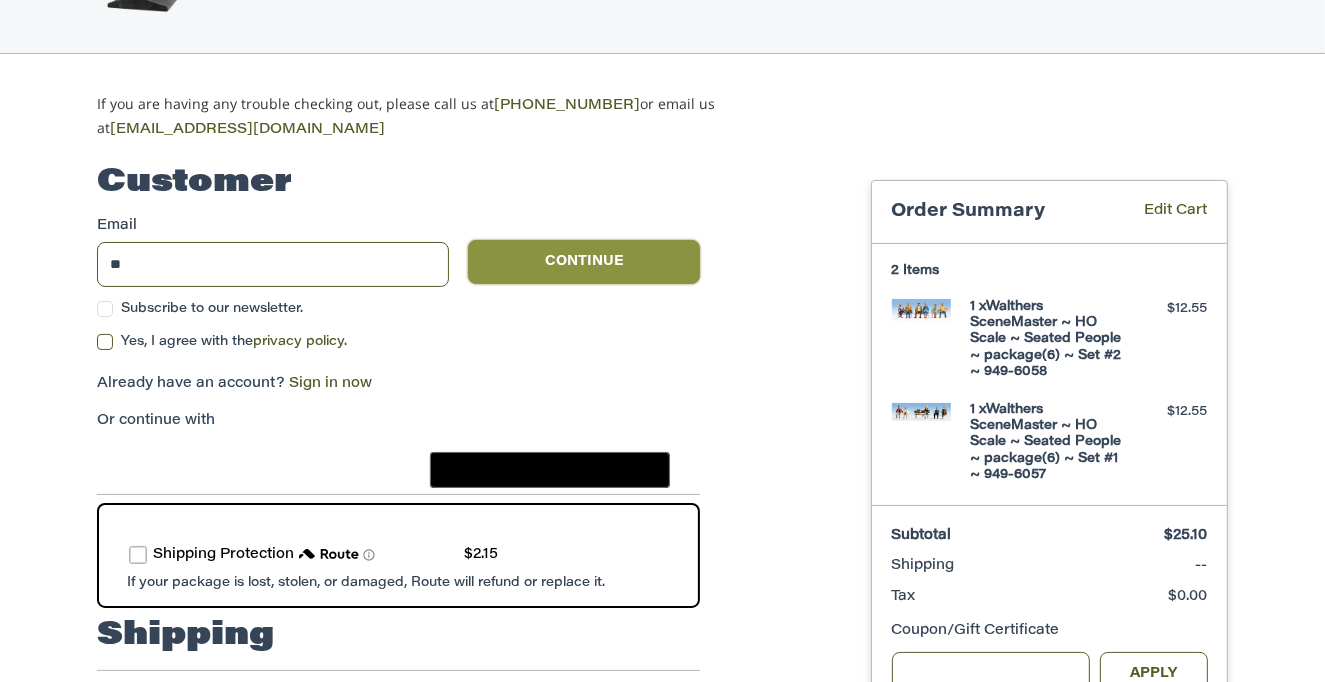 click on "Continue" at bounding box center [584, 262] 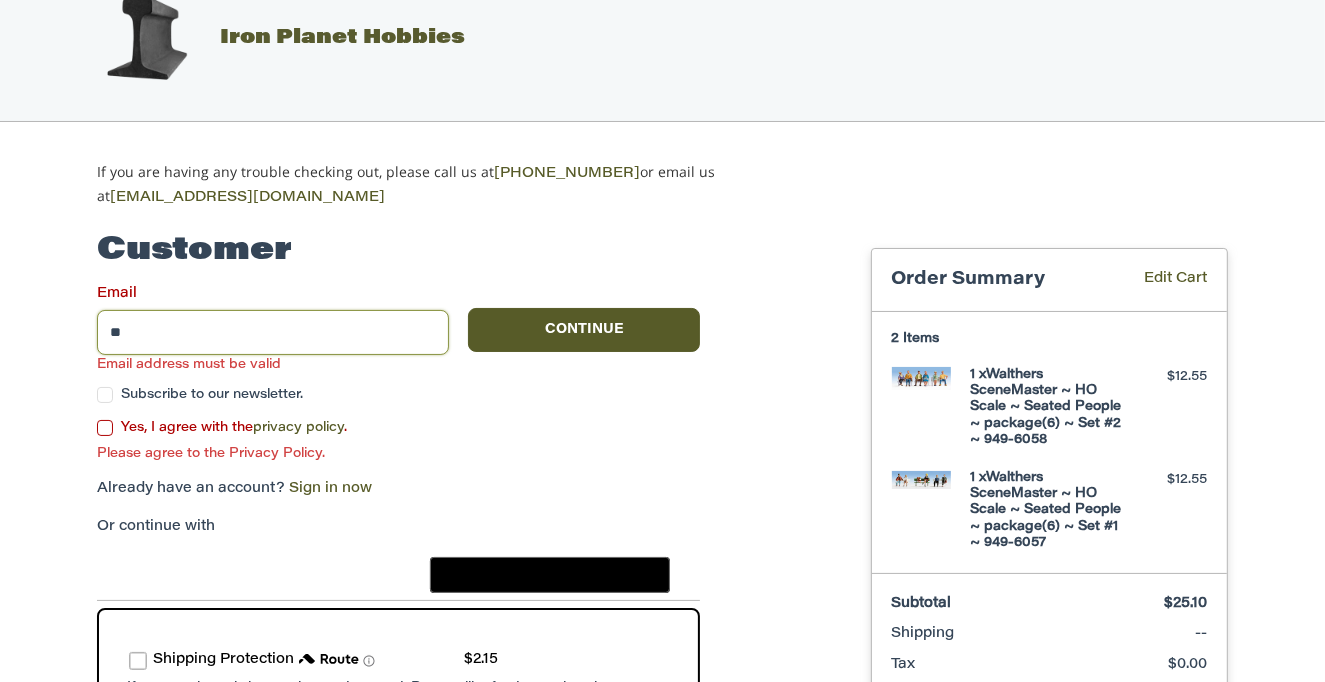 scroll, scrollTop: 29, scrollLeft: 0, axis: vertical 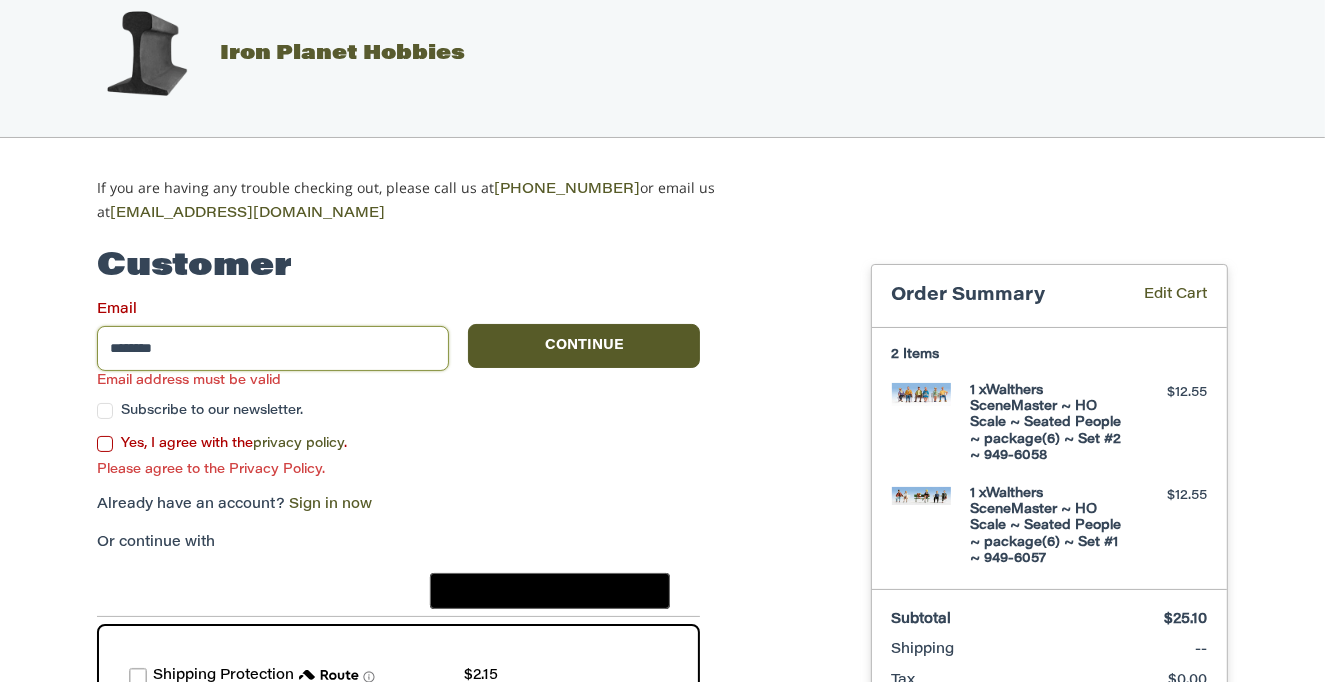 type on "**********" 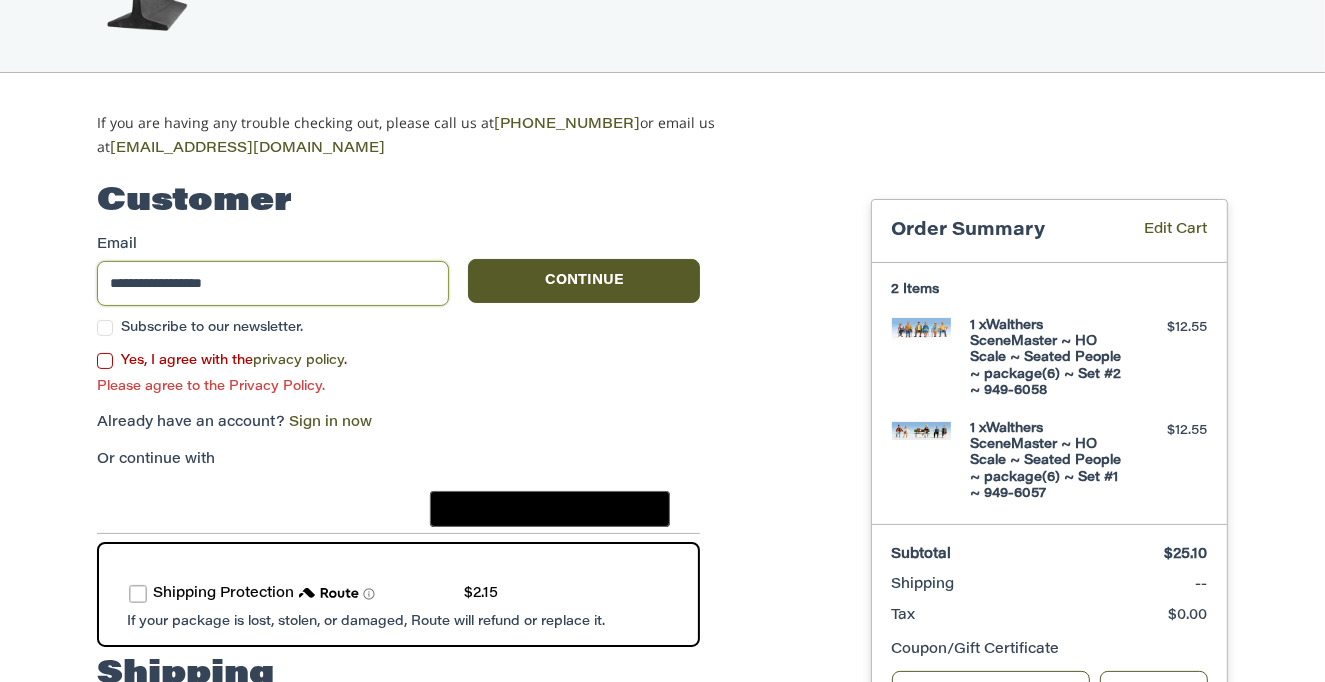 scroll, scrollTop: 129, scrollLeft: 0, axis: vertical 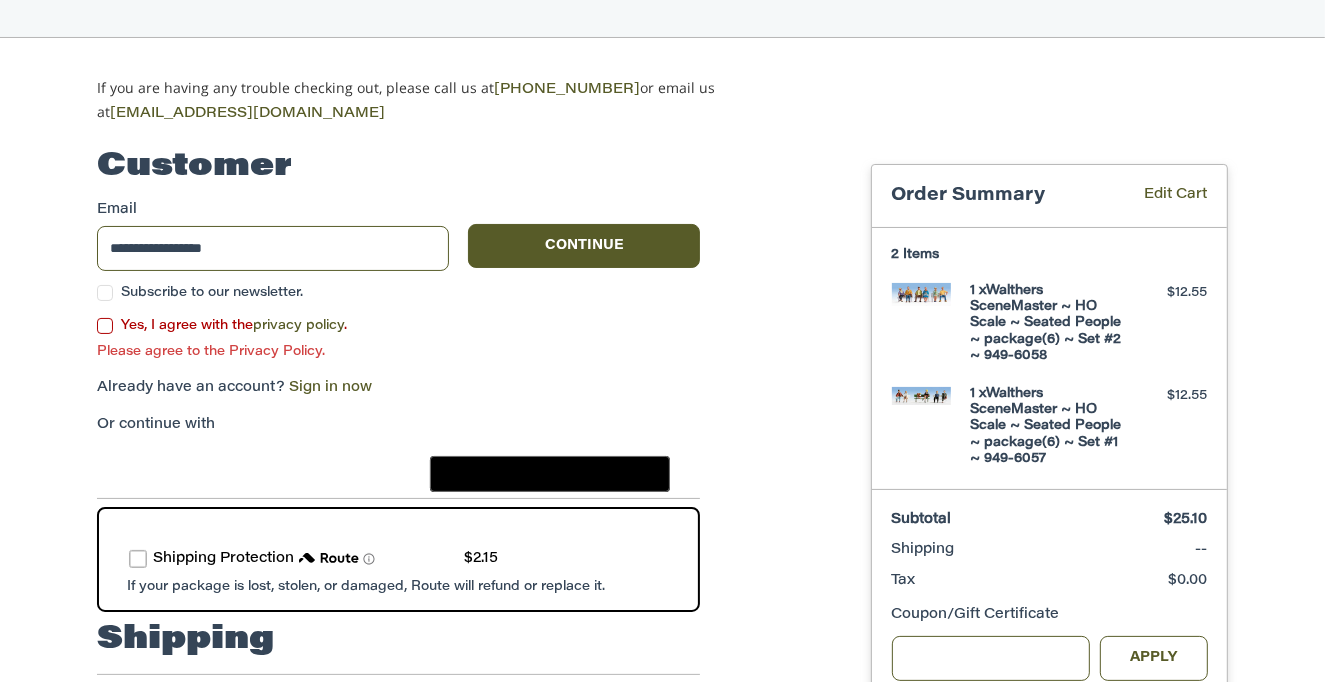 click on "Yes, I agree with the  privacy policy ." at bounding box center [398, 326] 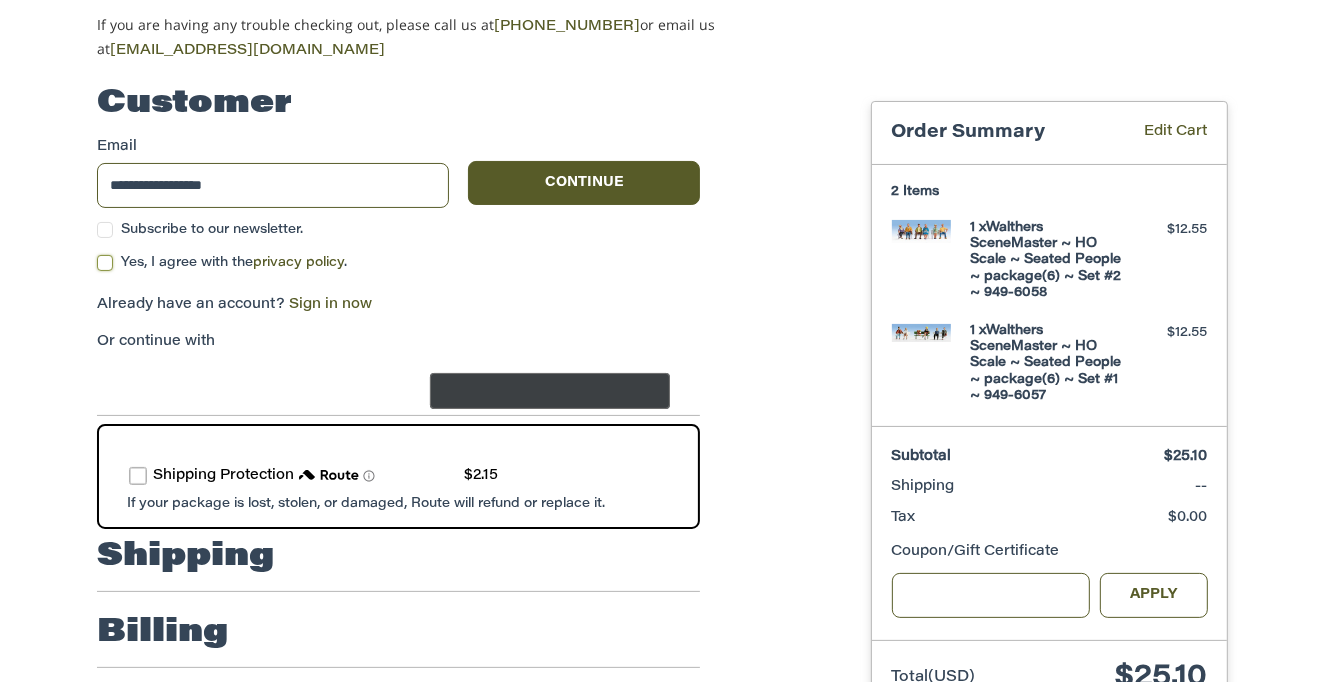 scroll, scrollTop: 263, scrollLeft: 0, axis: vertical 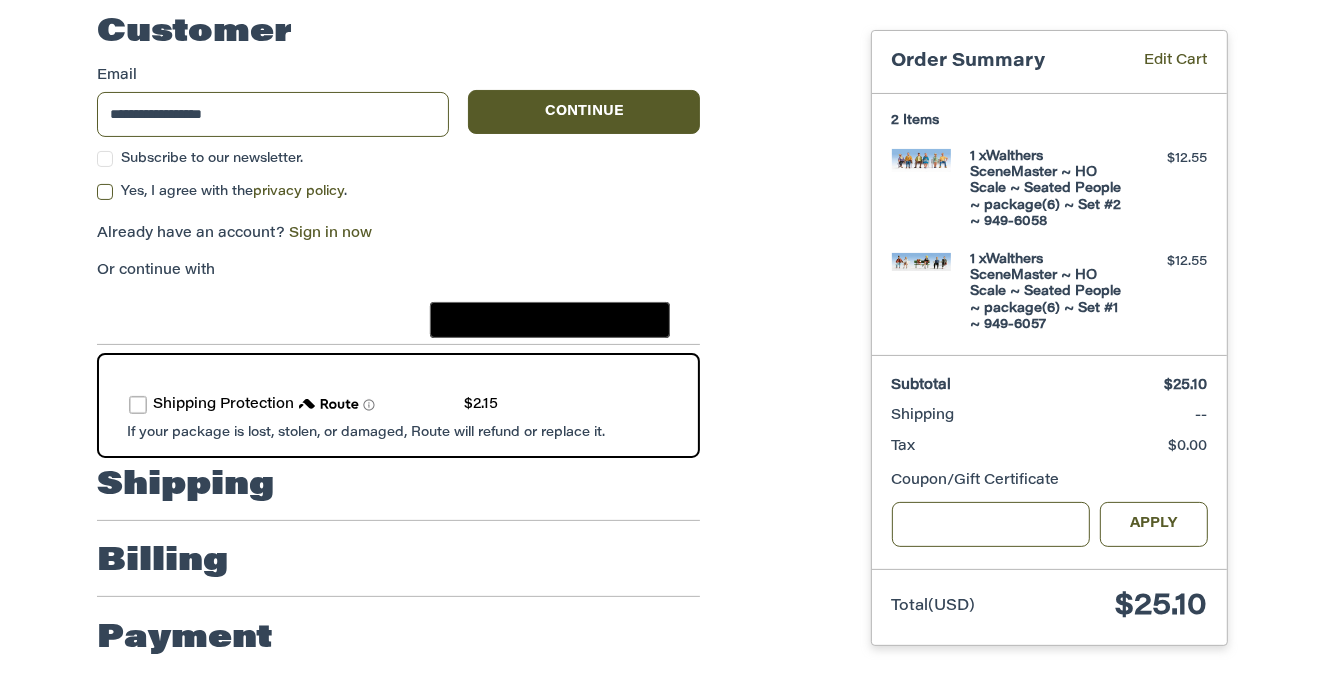 click at bounding box center [138, 405] 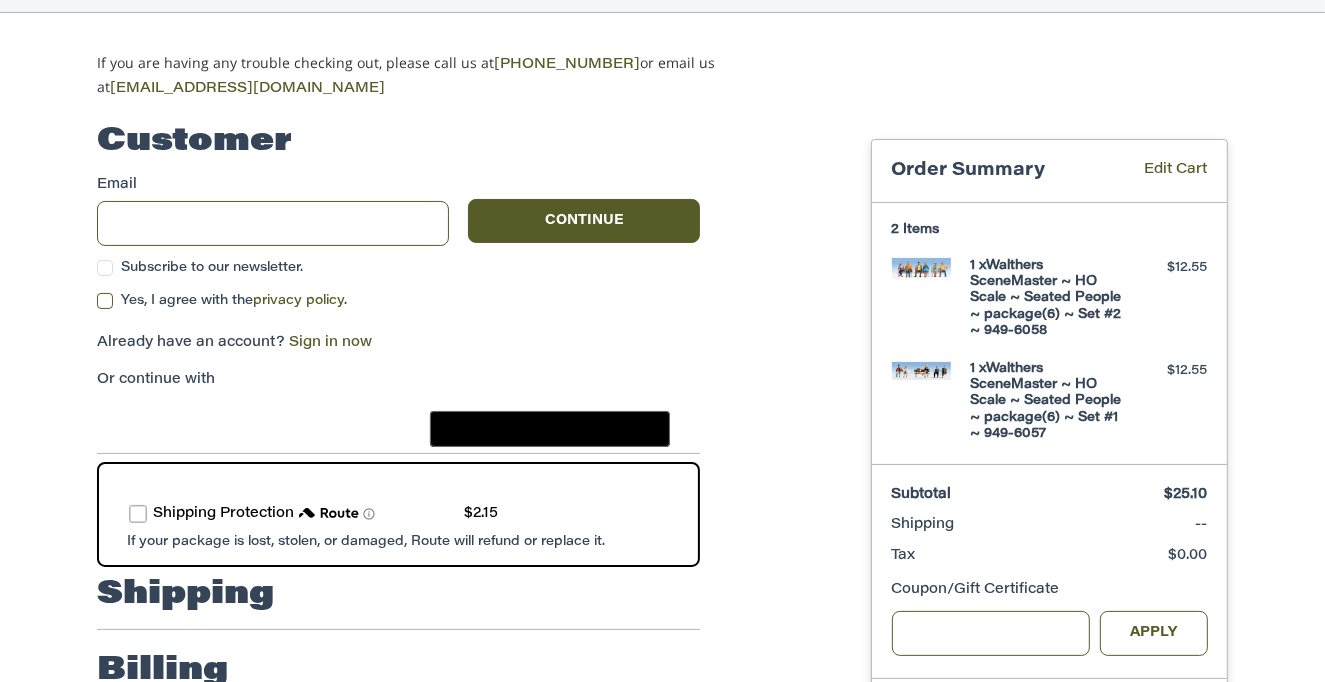 scroll, scrollTop: 0, scrollLeft: 0, axis: both 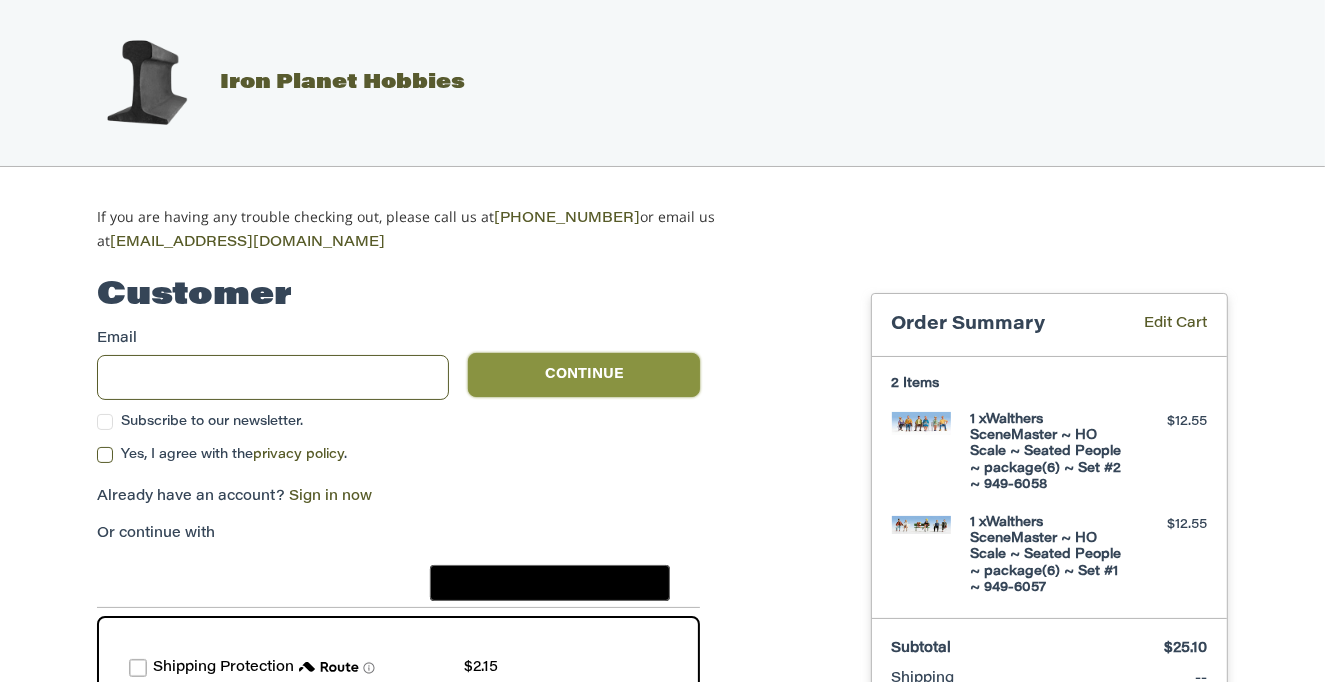click on "Continue" at bounding box center [584, 375] 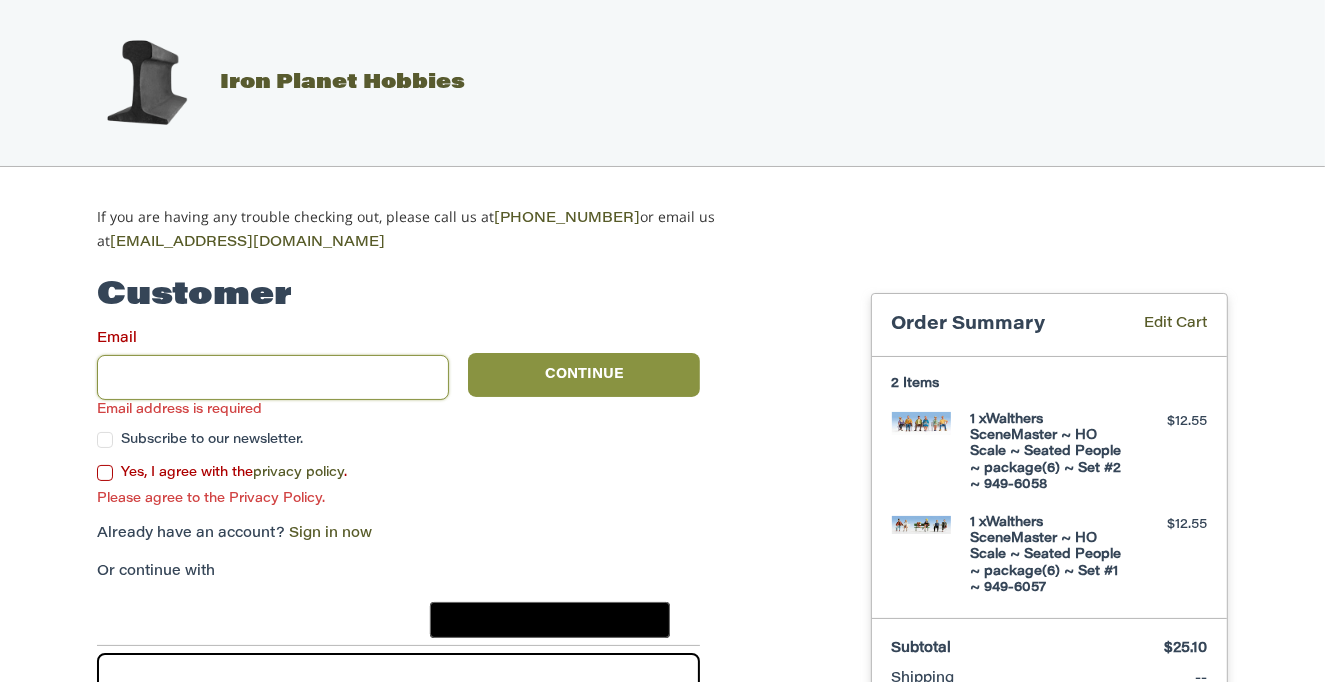 scroll, scrollTop: 29, scrollLeft: 0, axis: vertical 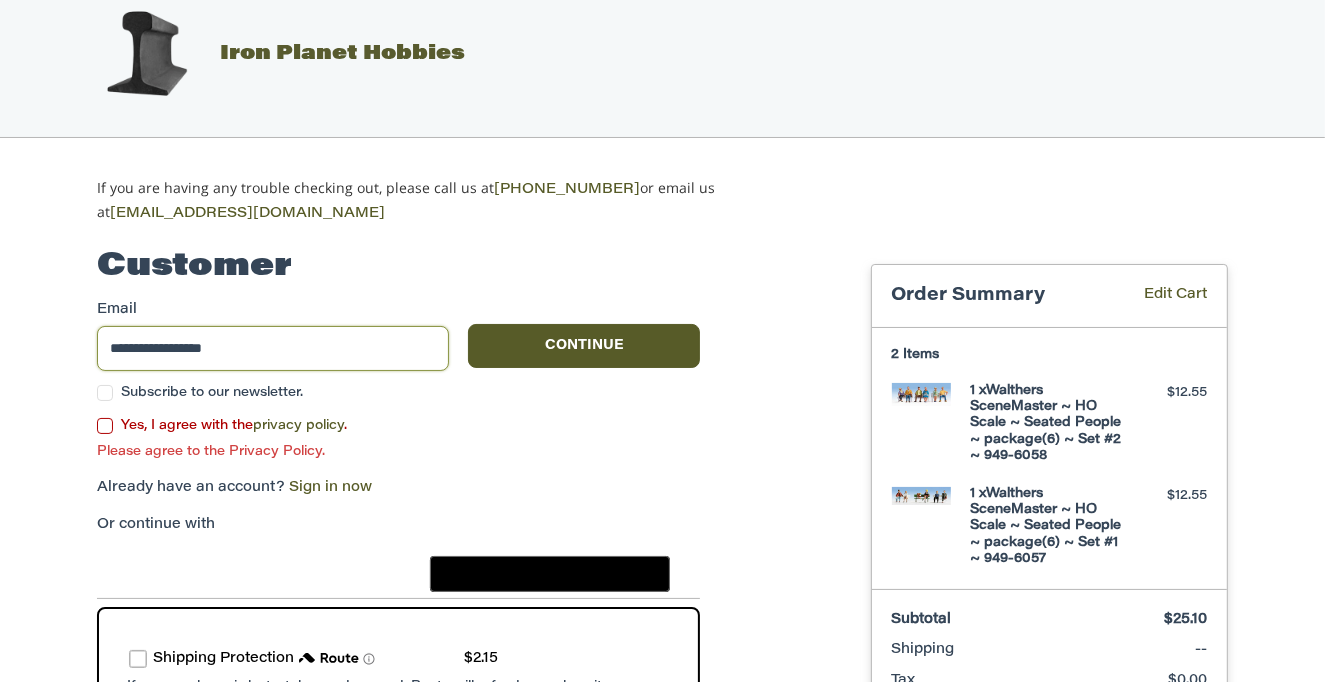 type on "**********" 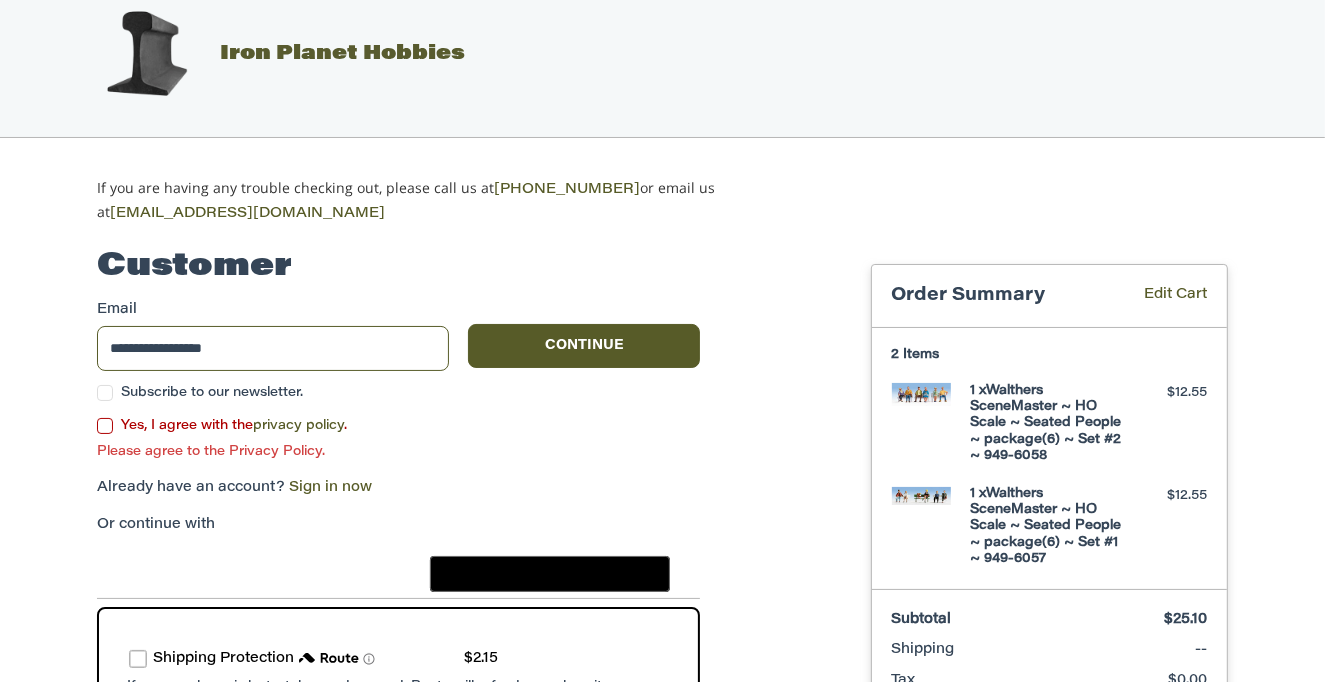 click on "Yes, I agree with the  privacy policy ." at bounding box center [398, 426] 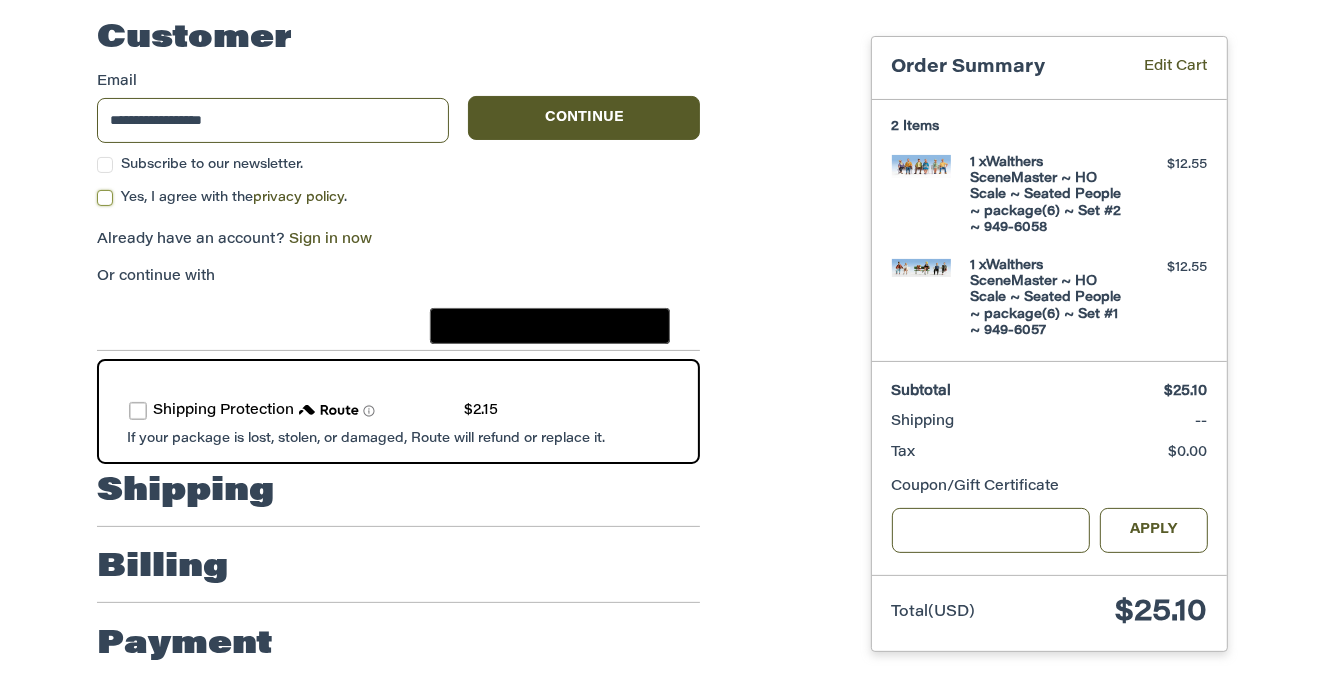 scroll, scrollTop: 263, scrollLeft: 0, axis: vertical 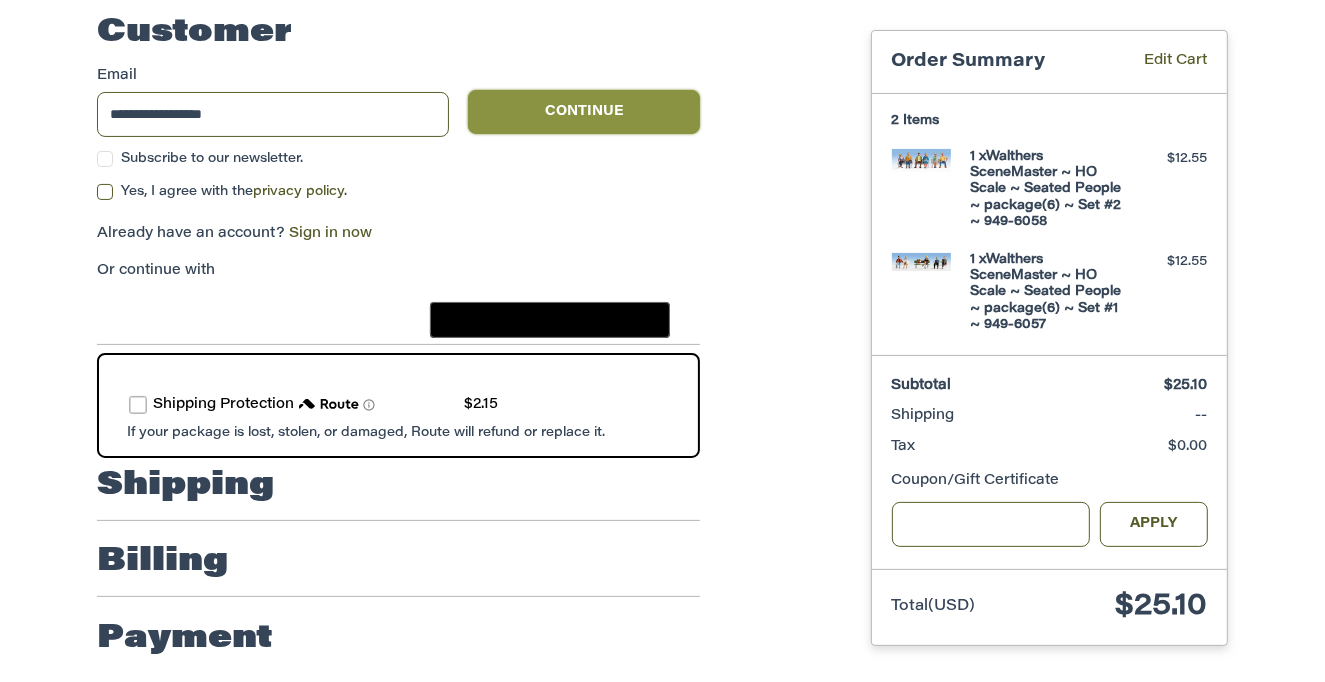 click on "Continue" at bounding box center (584, 112) 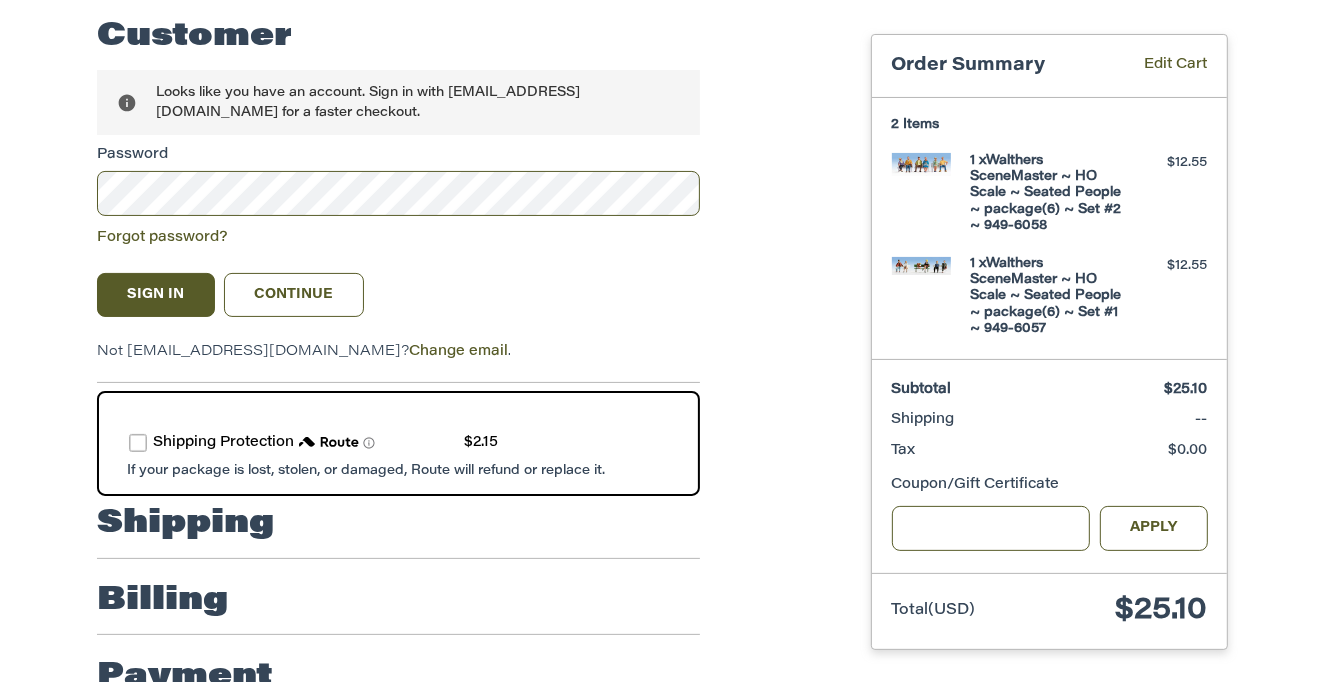 scroll, scrollTop: 263, scrollLeft: 0, axis: vertical 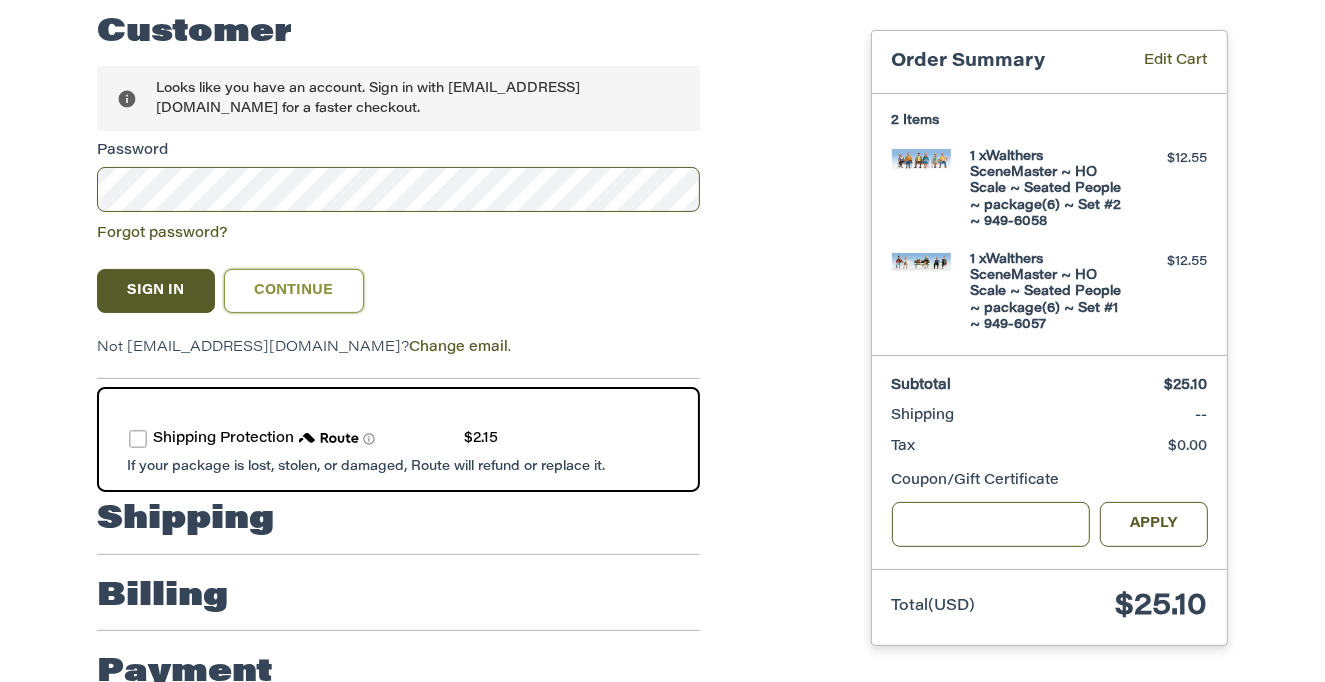 click on "Continue" at bounding box center [294, 291] 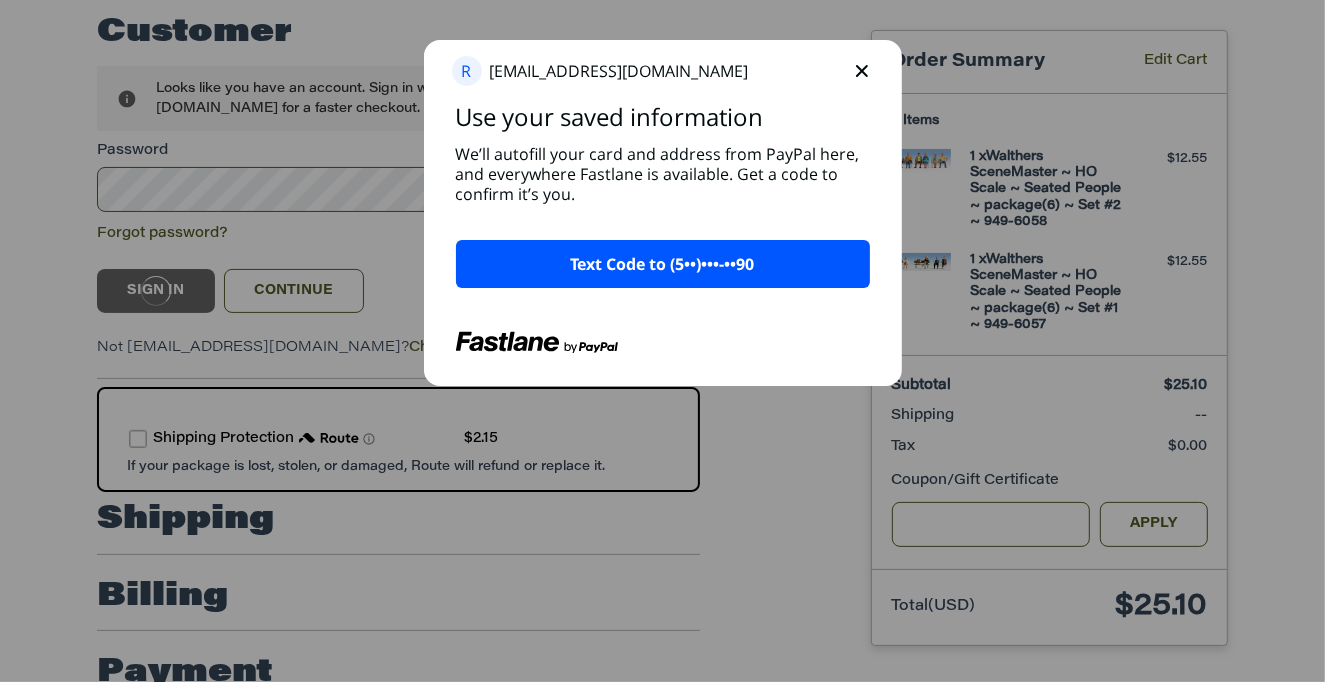 click 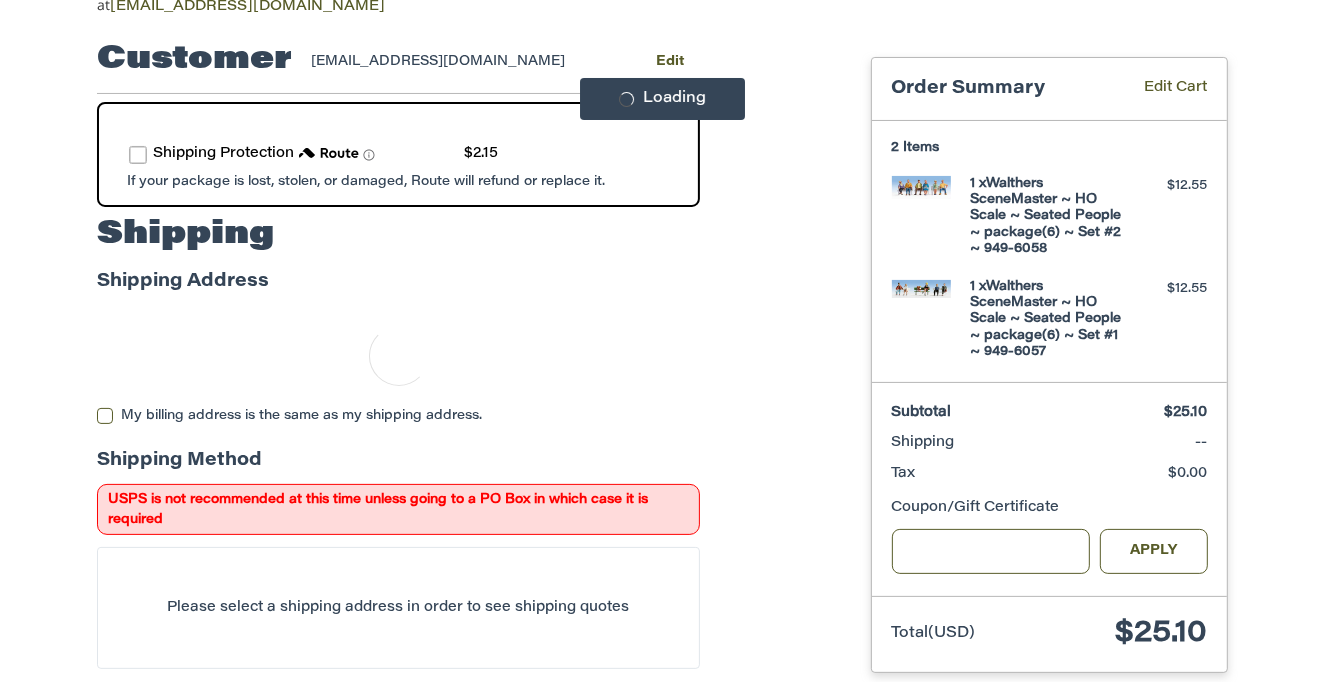 scroll, scrollTop: 189, scrollLeft: 0, axis: vertical 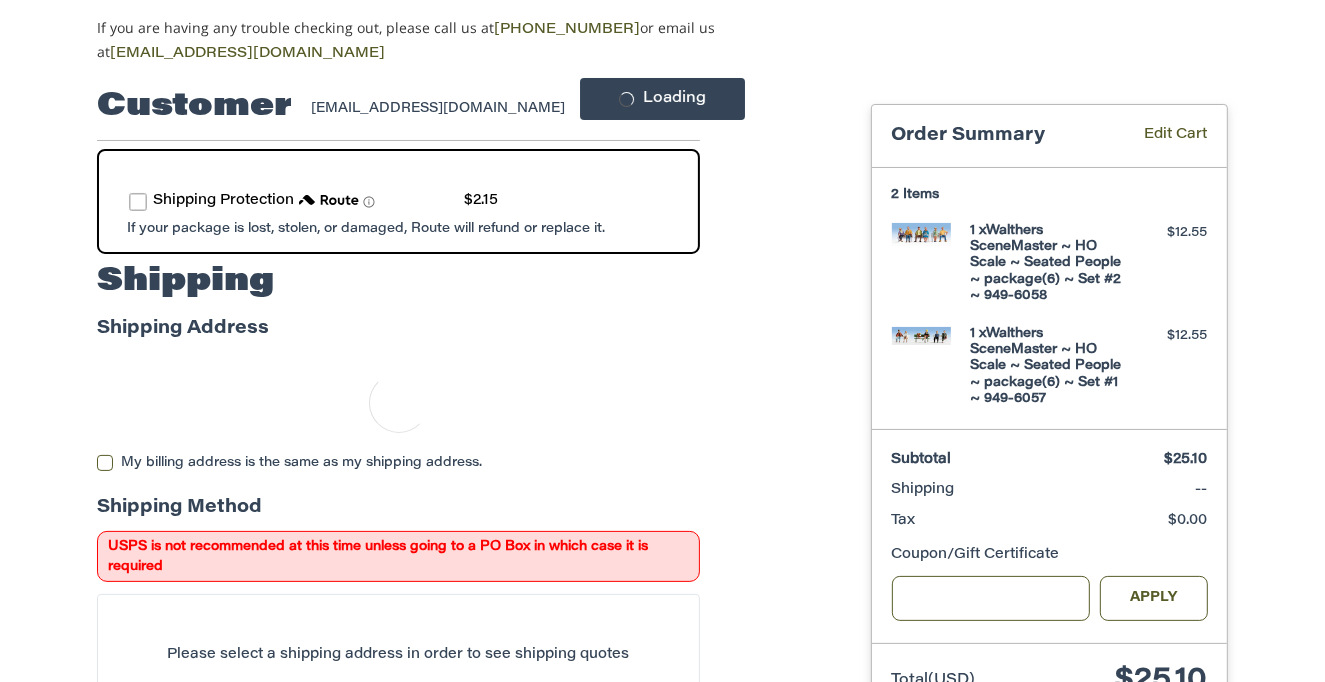 select on "**" 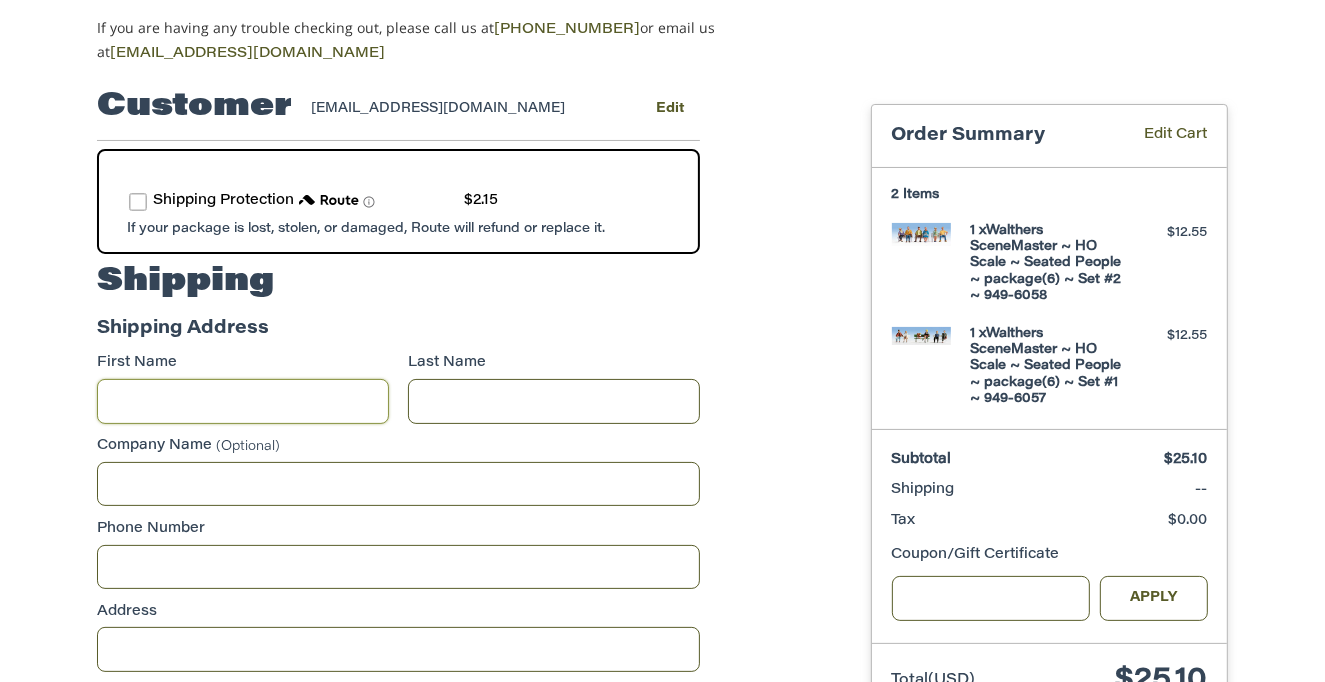 click on "First Name" at bounding box center (243, 401) 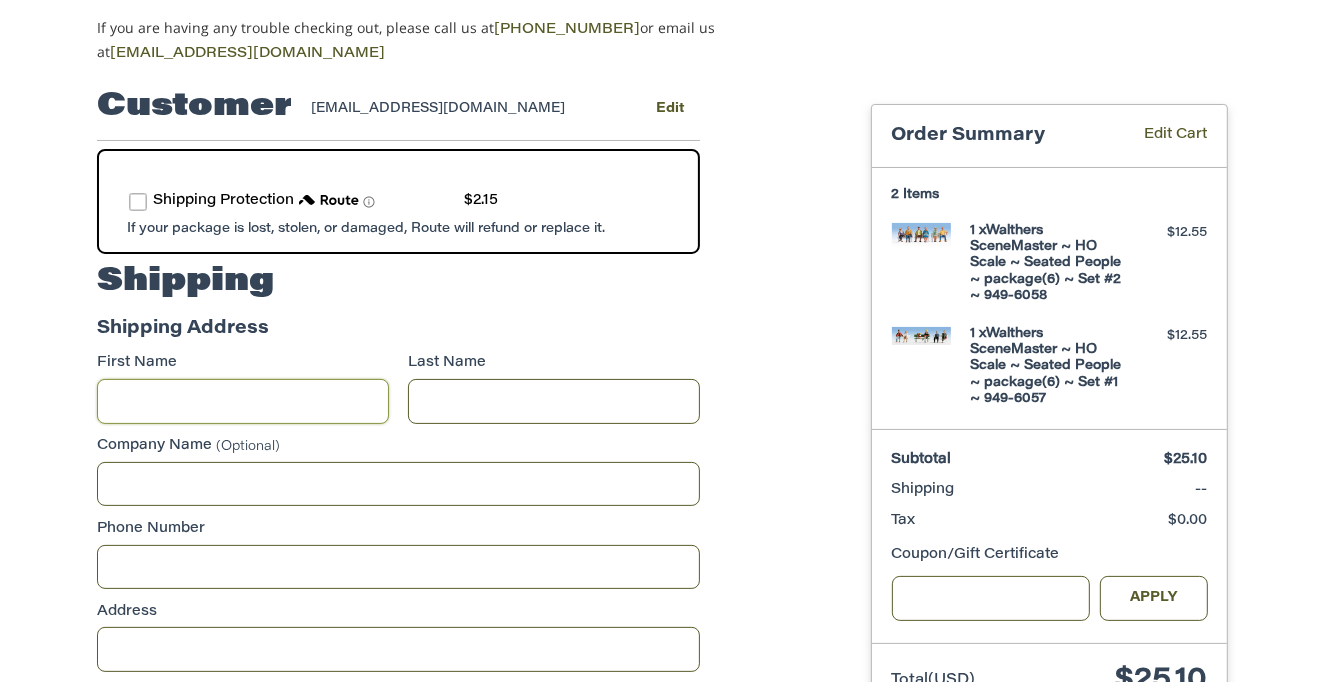 type on "*****" 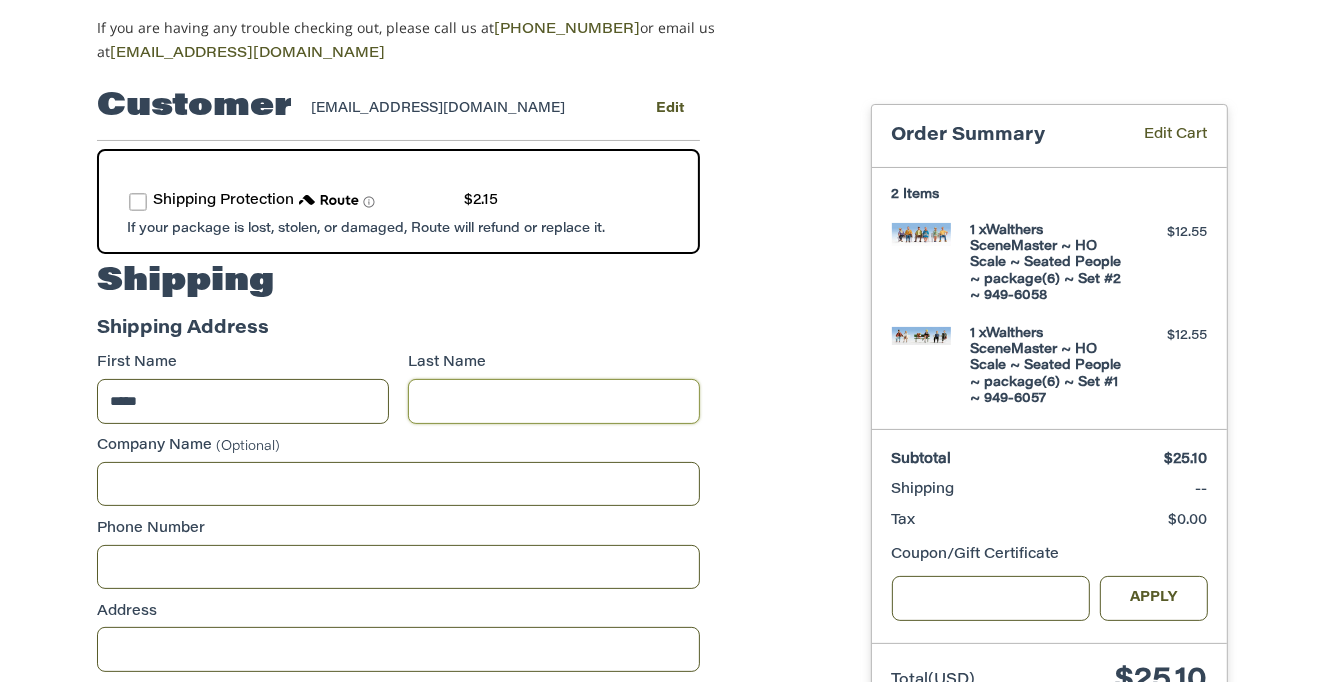 type on "****" 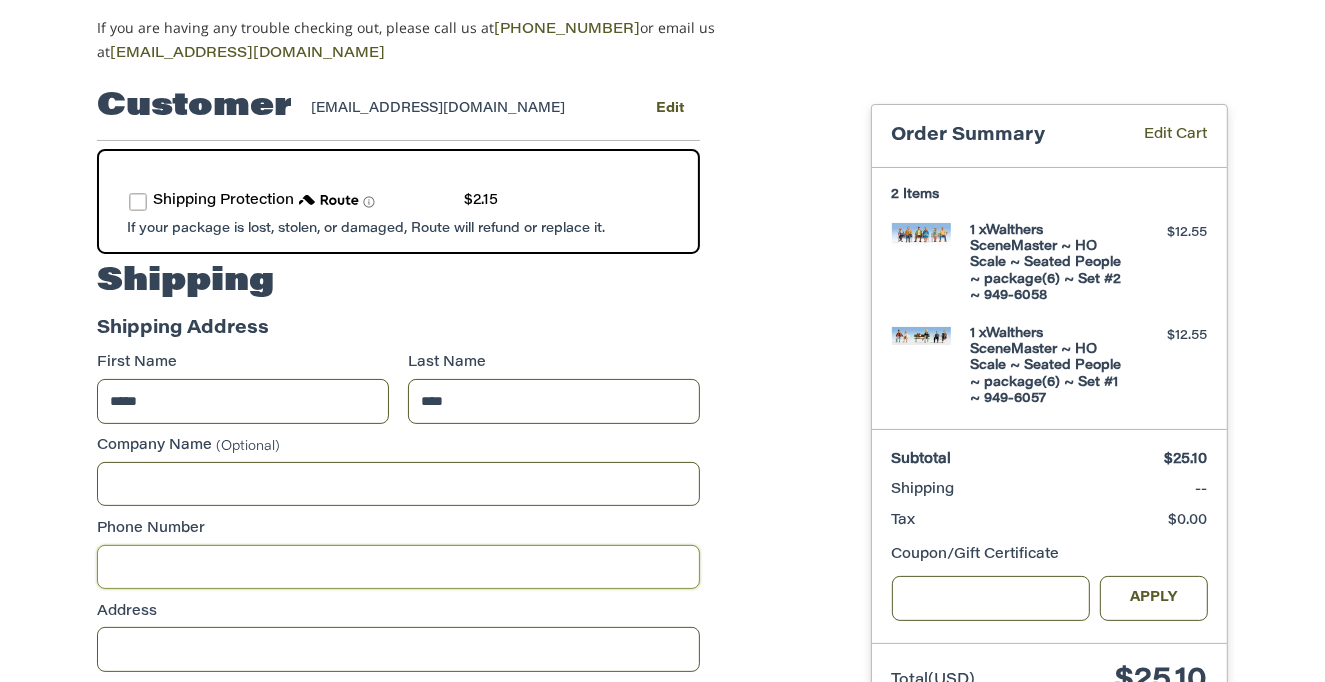 type on "**********" 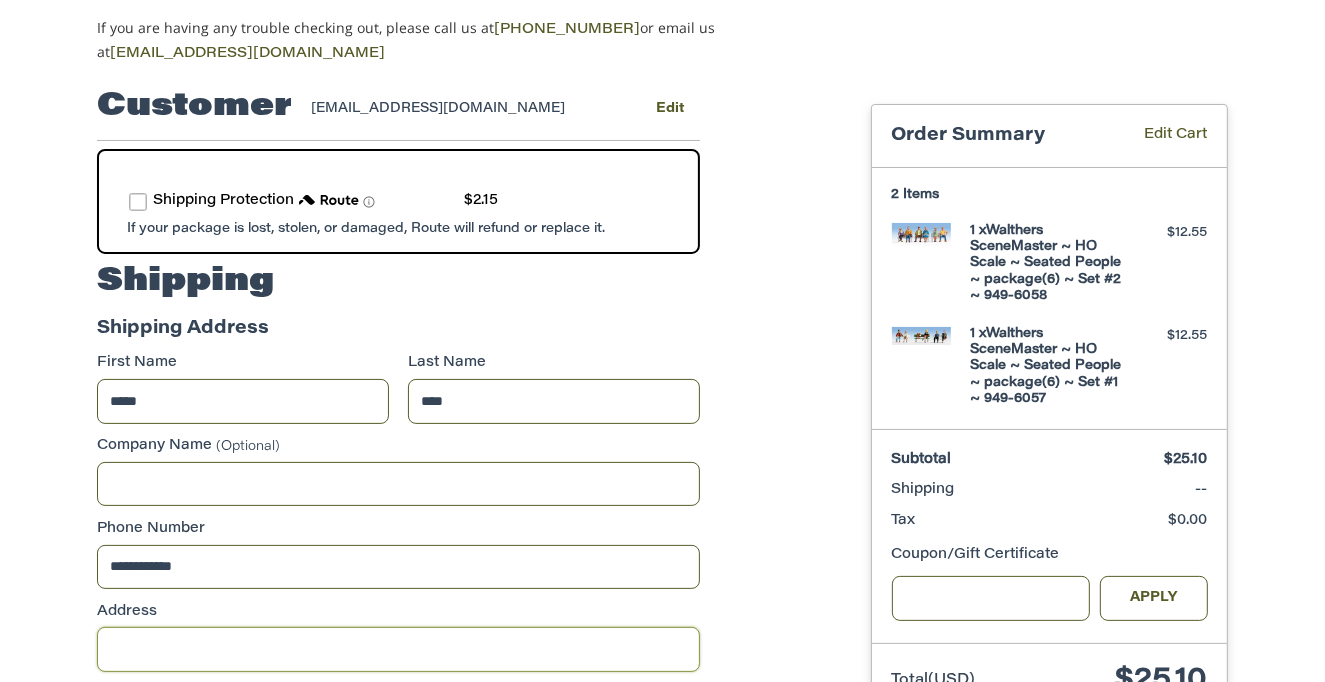type on "**********" 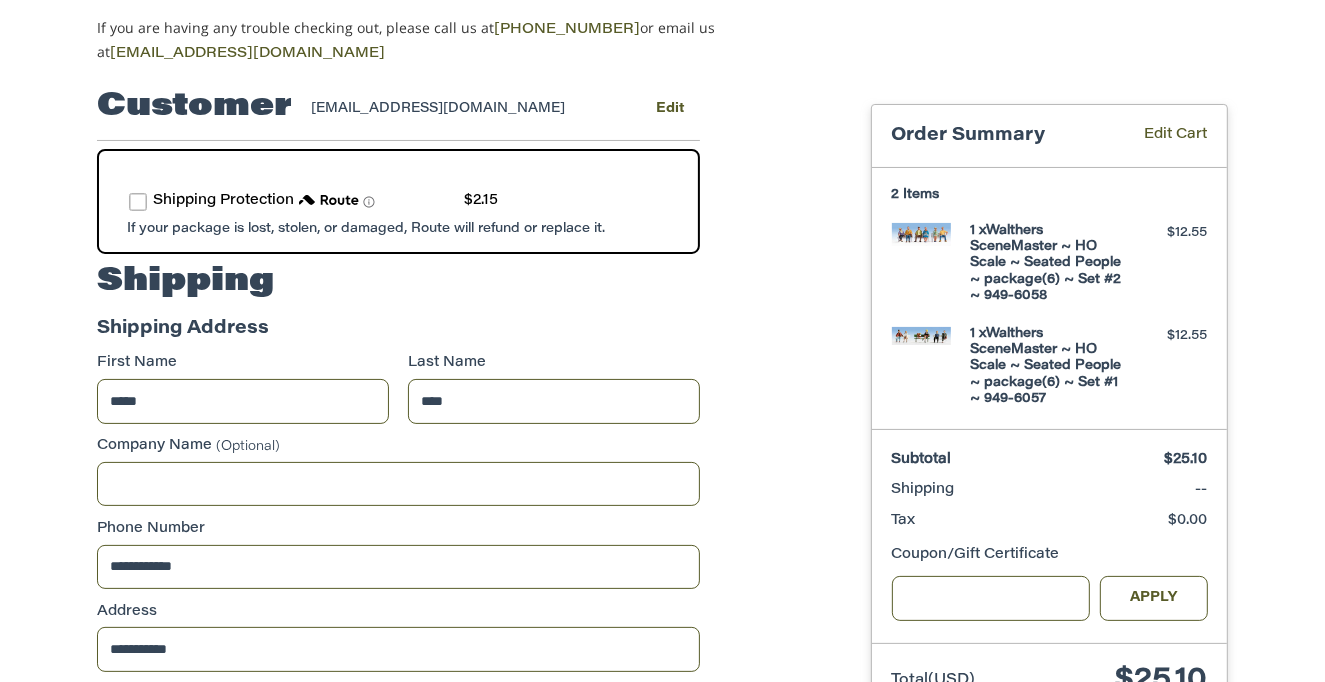 type on "********" 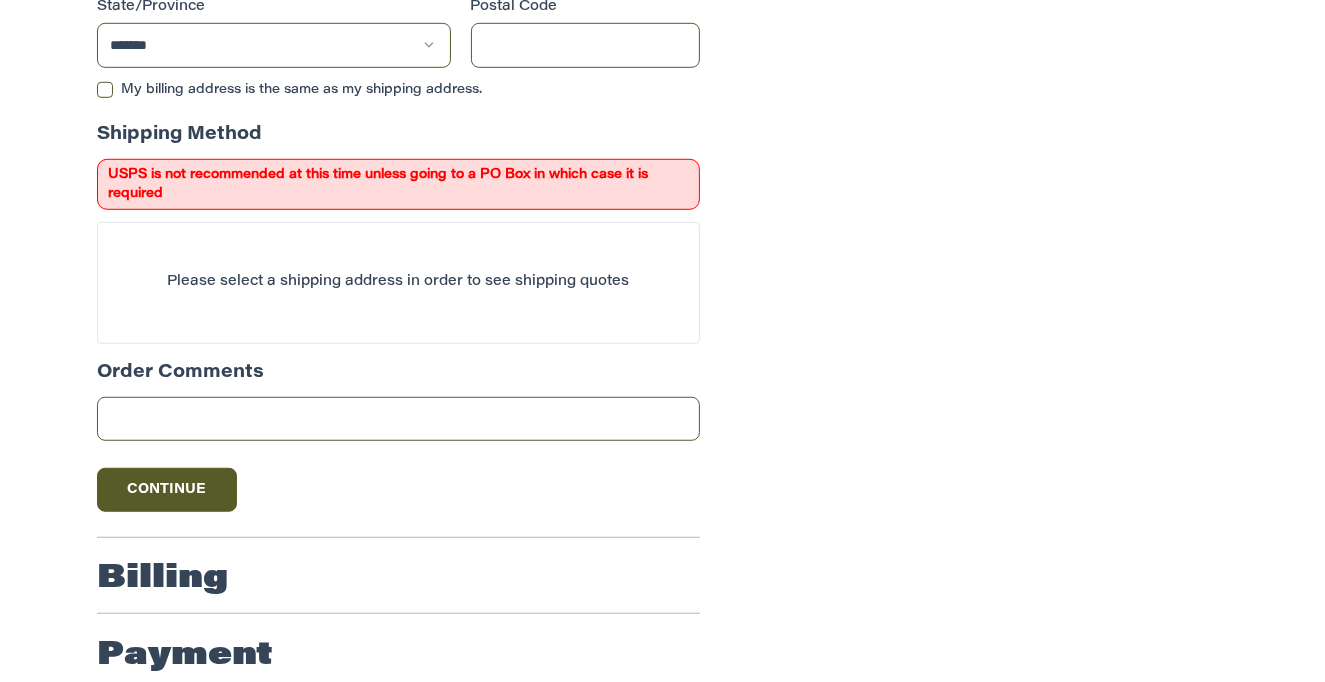 scroll, scrollTop: 1146, scrollLeft: 0, axis: vertical 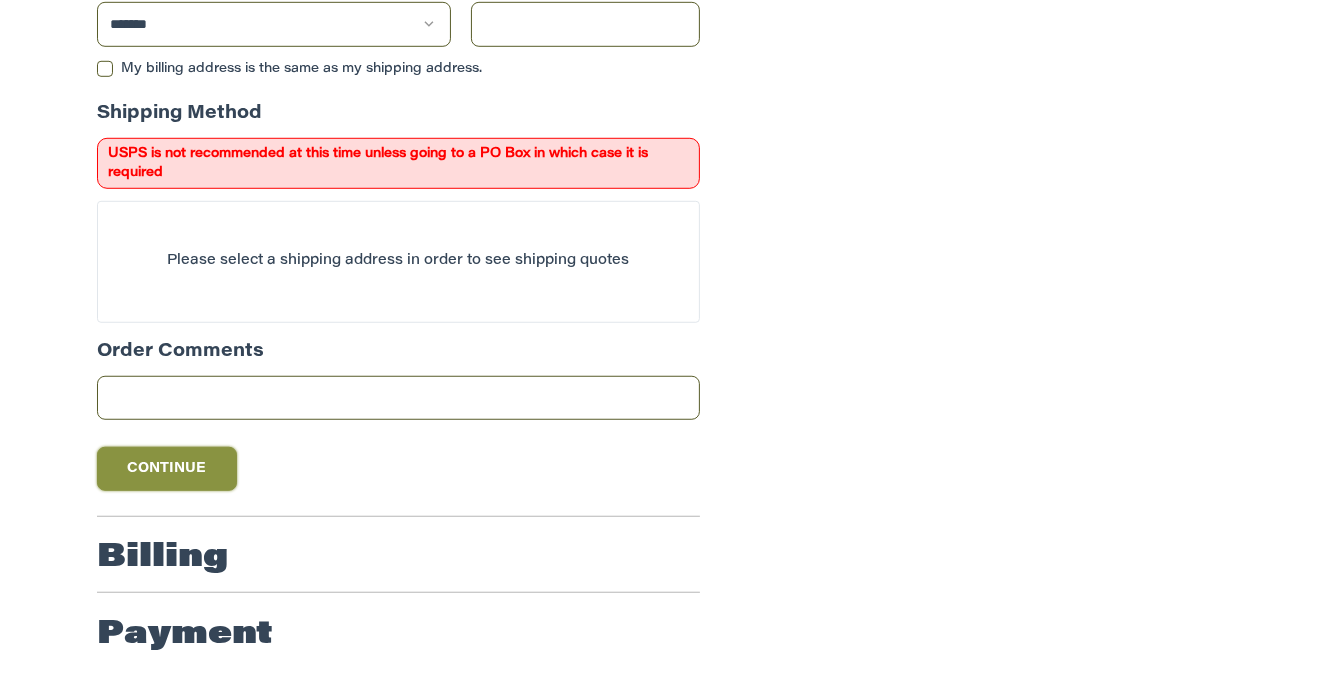click on "Continue" at bounding box center (167, 469) 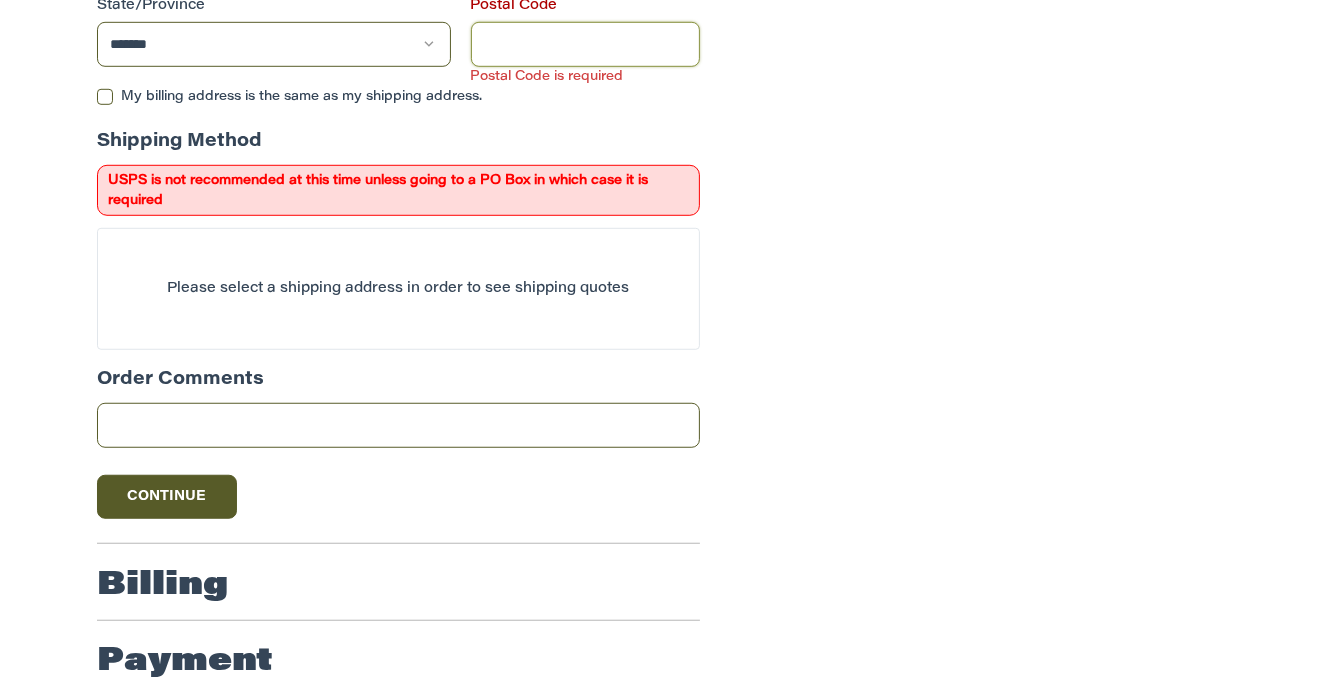 scroll, scrollTop: 1154, scrollLeft: 0, axis: vertical 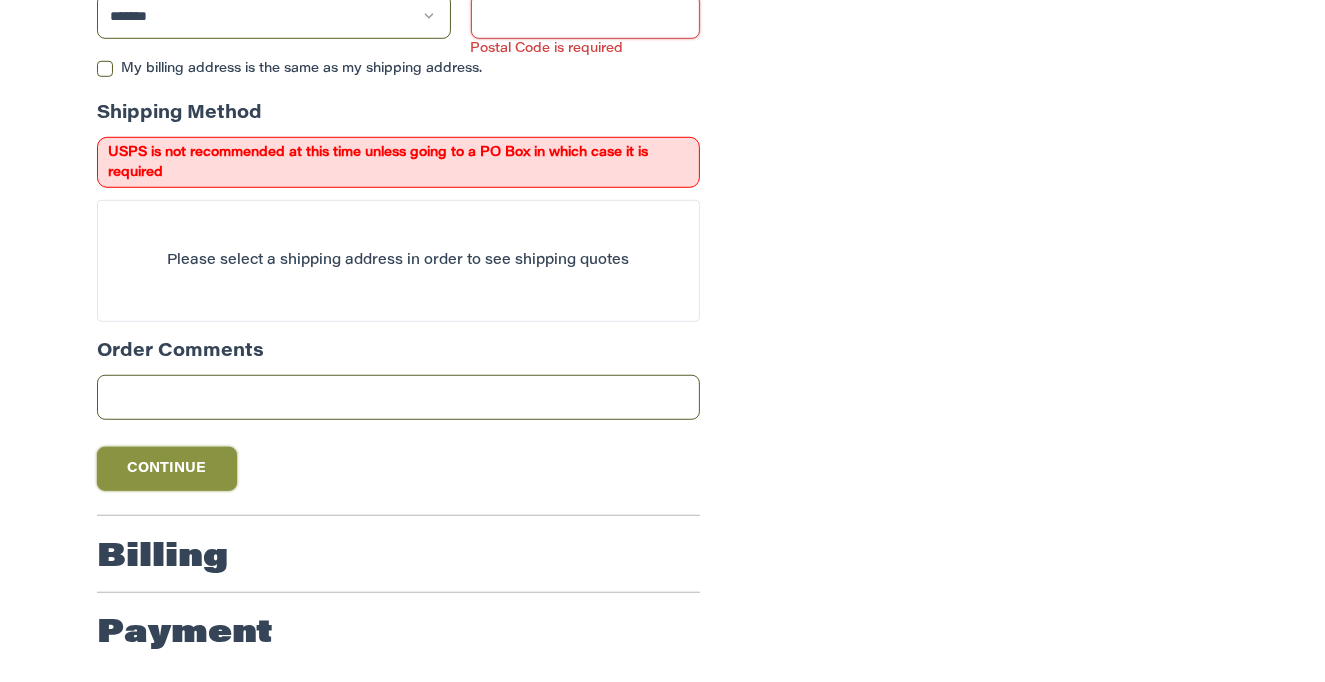 click on "Continue" at bounding box center (167, 469) 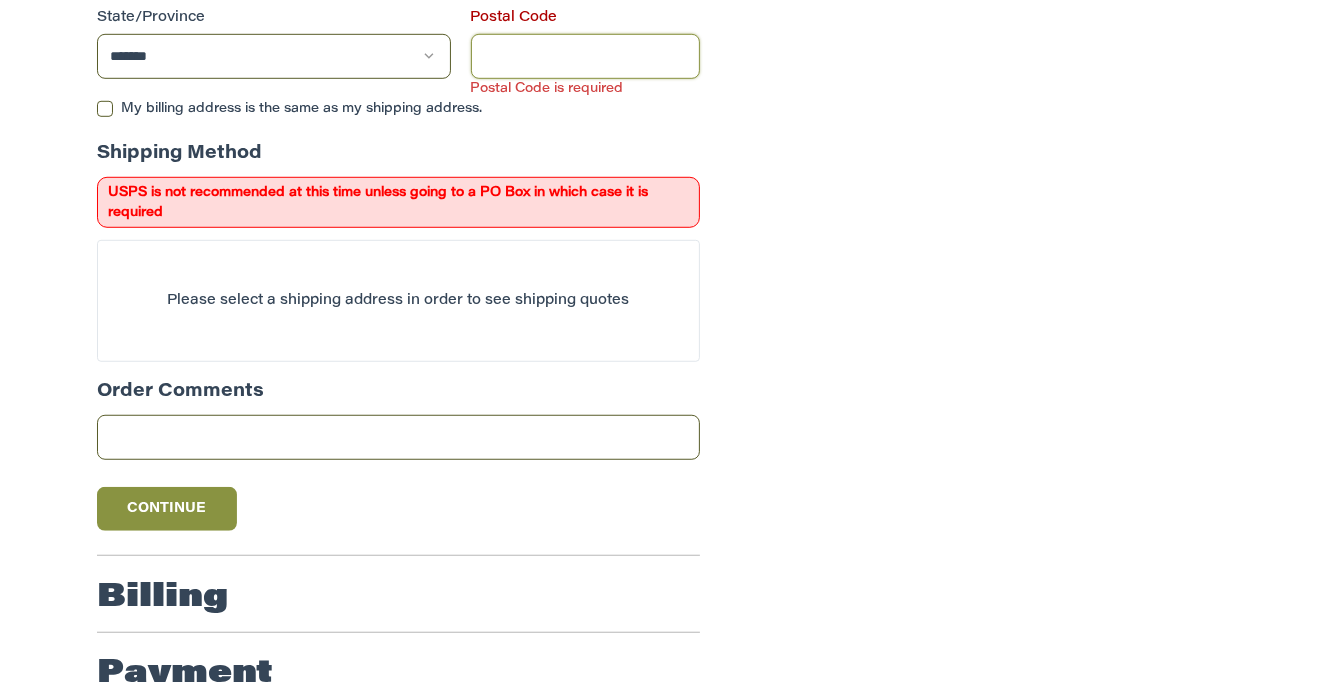 scroll, scrollTop: 1154, scrollLeft: 0, axis: vertical 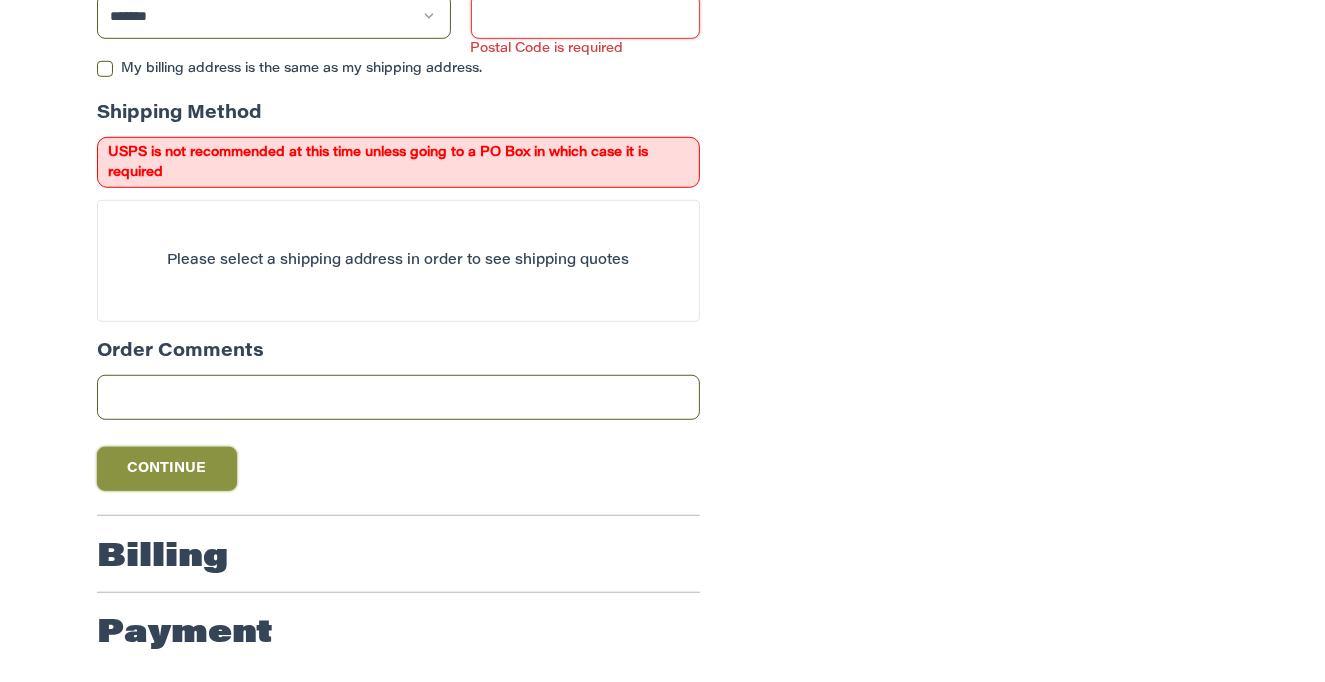 click on "Continue" at bounding box center (167, 469) 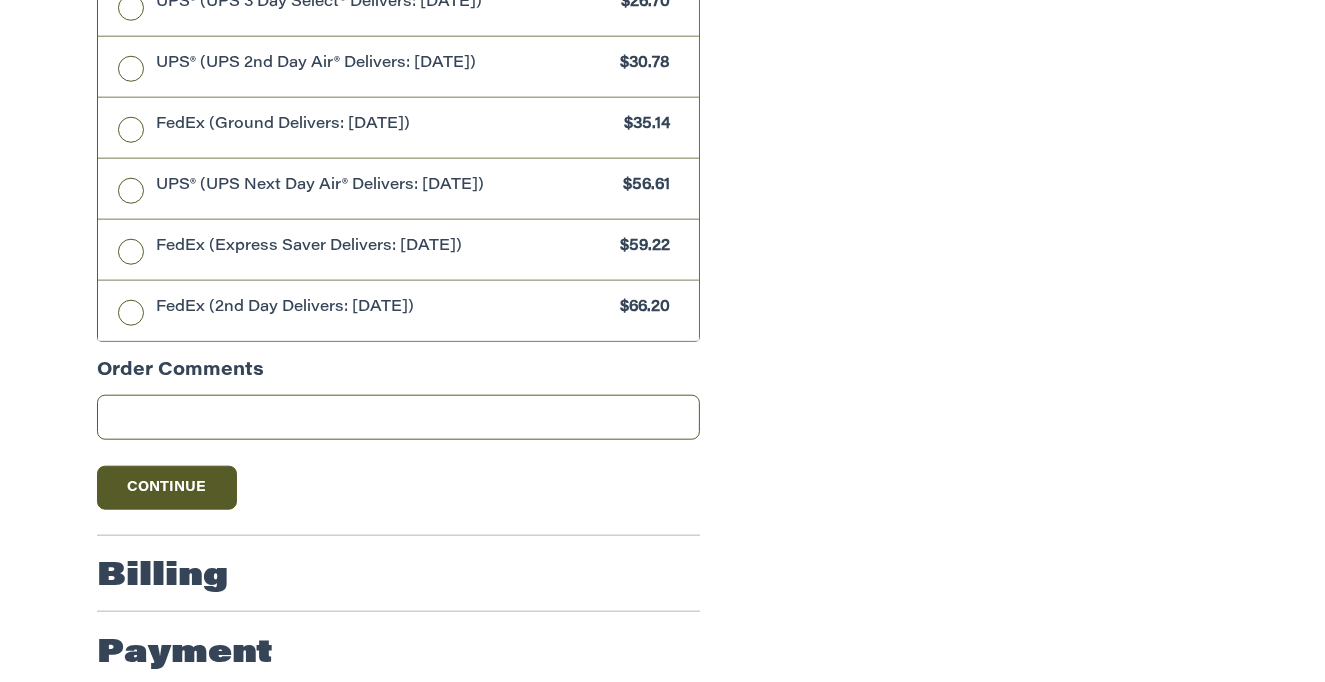 scroll, scrollTop: 1644, scrollLeft: 0, axis: vertical 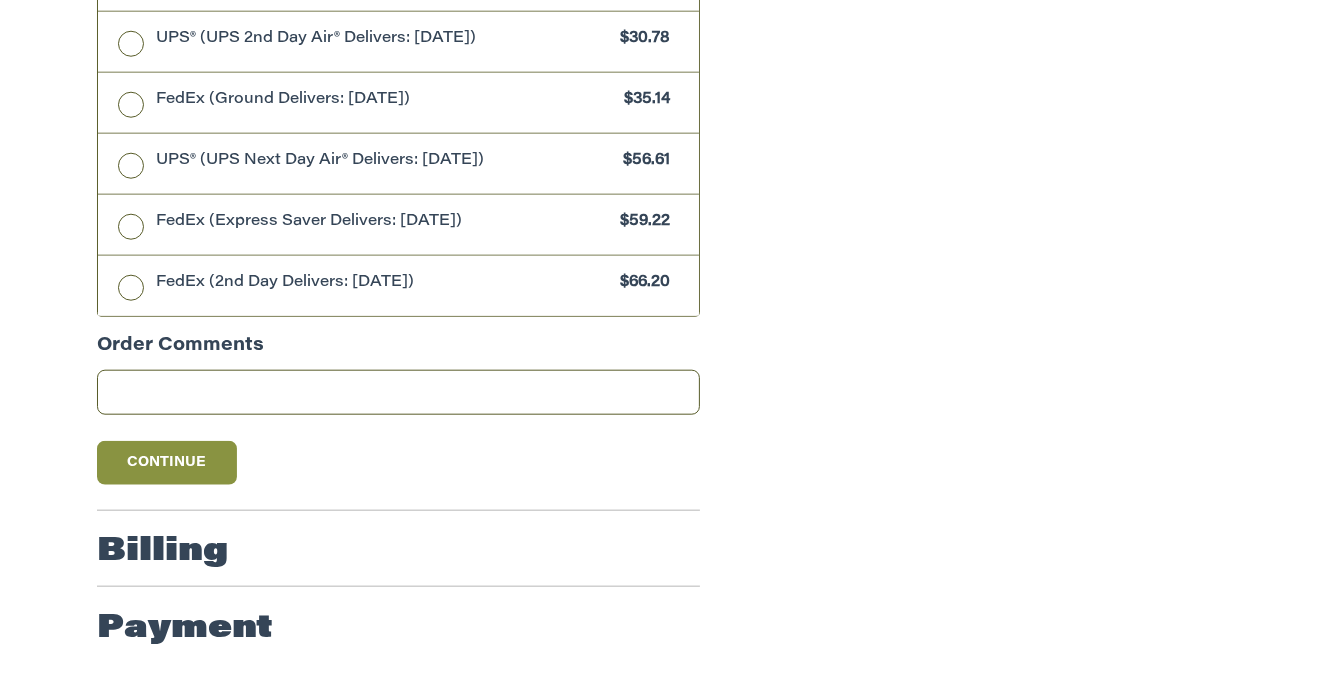 type on "*****" 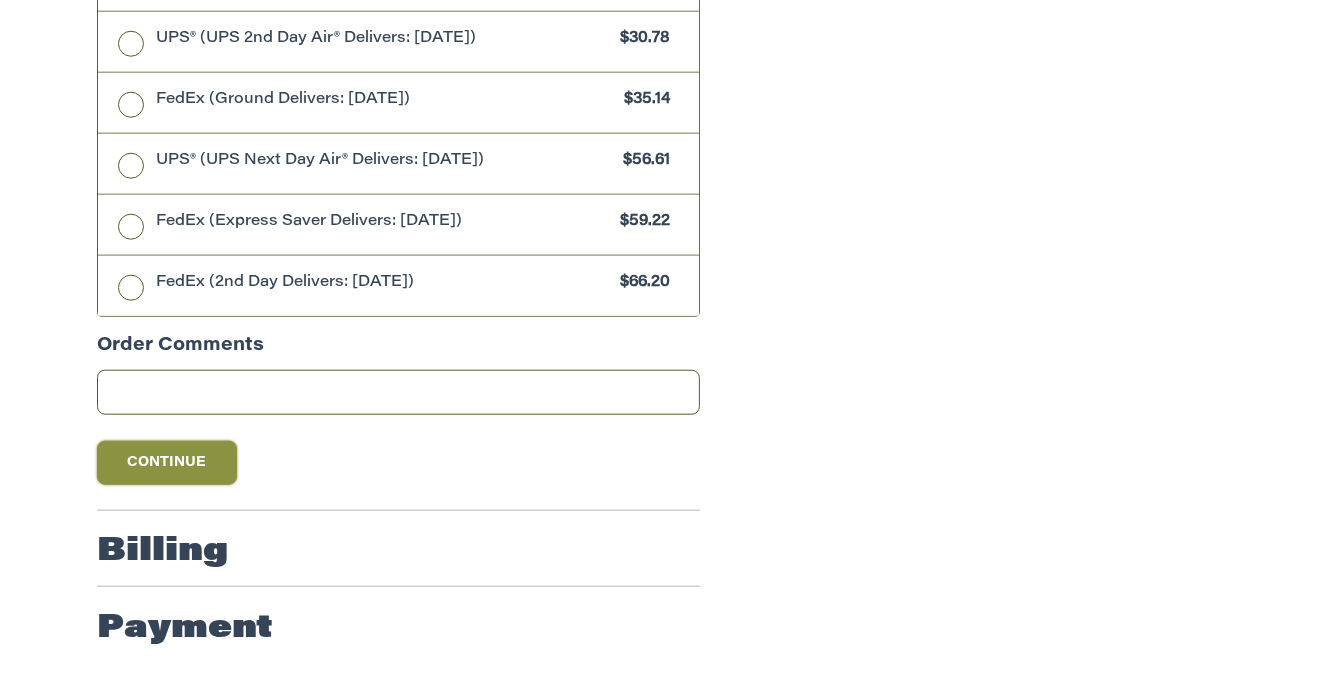 click on "Continue" at bounding box center (167, 463) 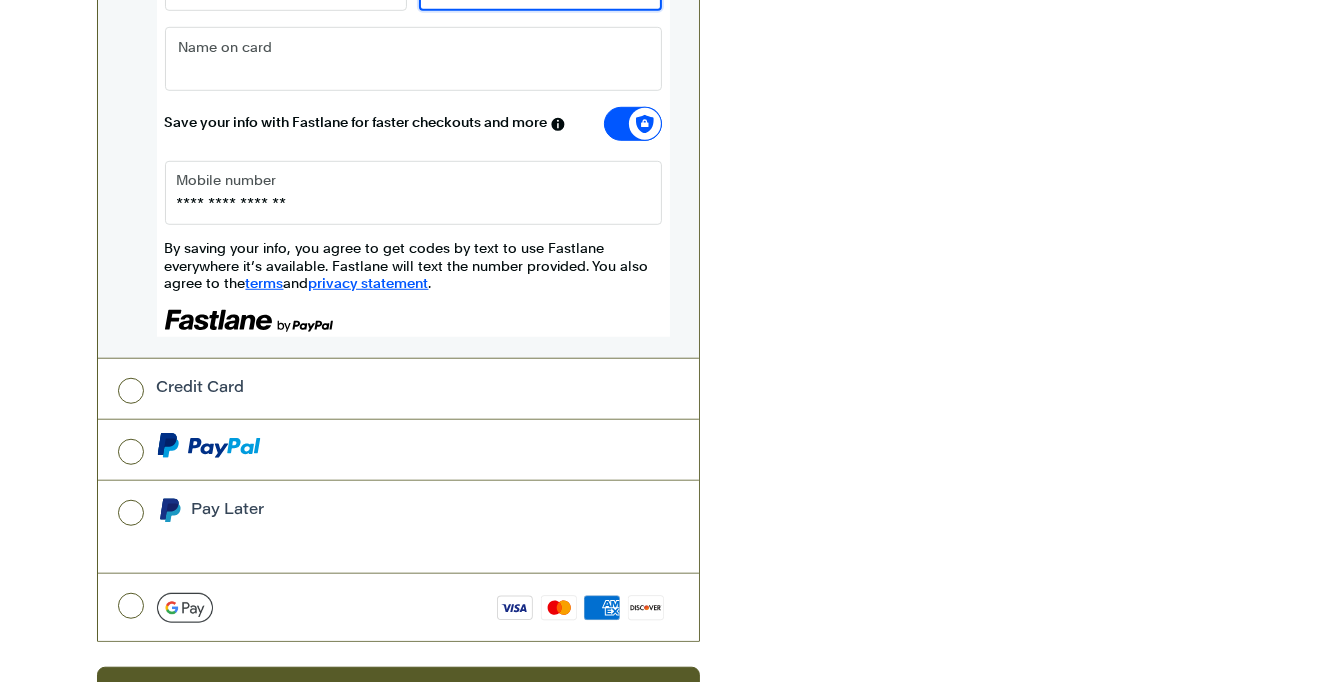scroll, scrollTop: 1146, scrollLeft: 0, axis: vertical 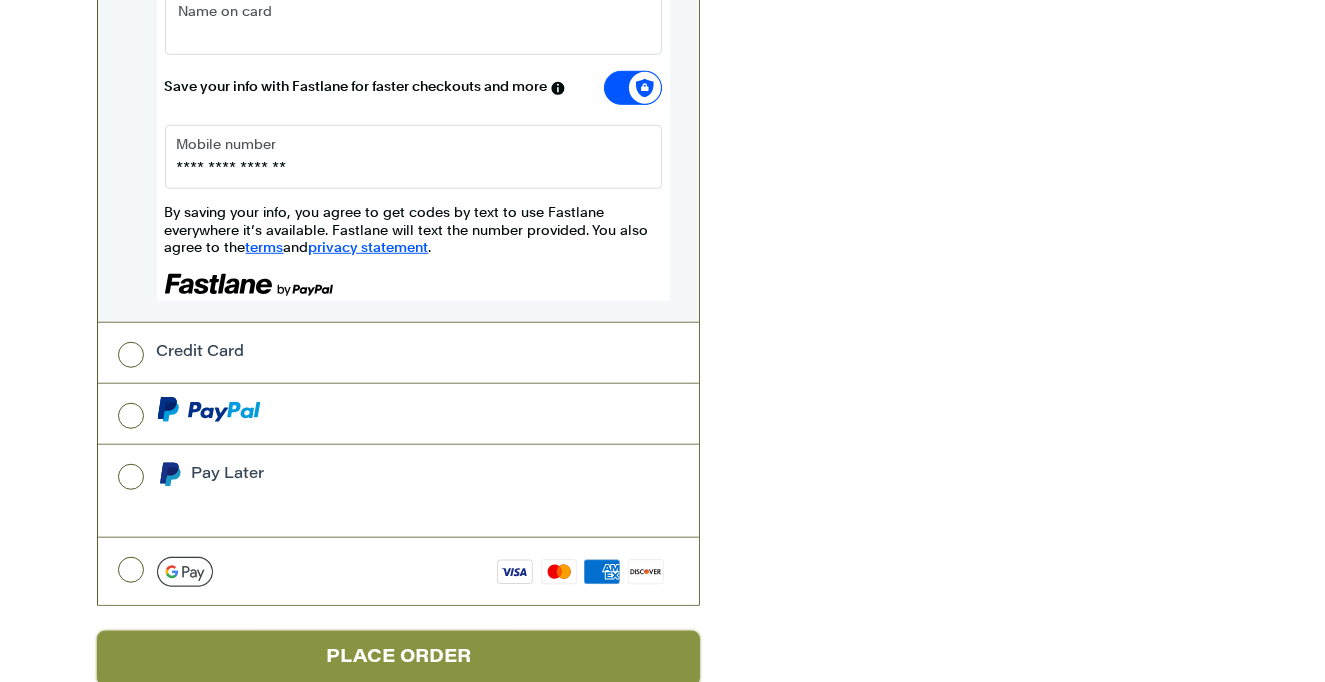 click on "Place Order" at bounding box center (398, 658) 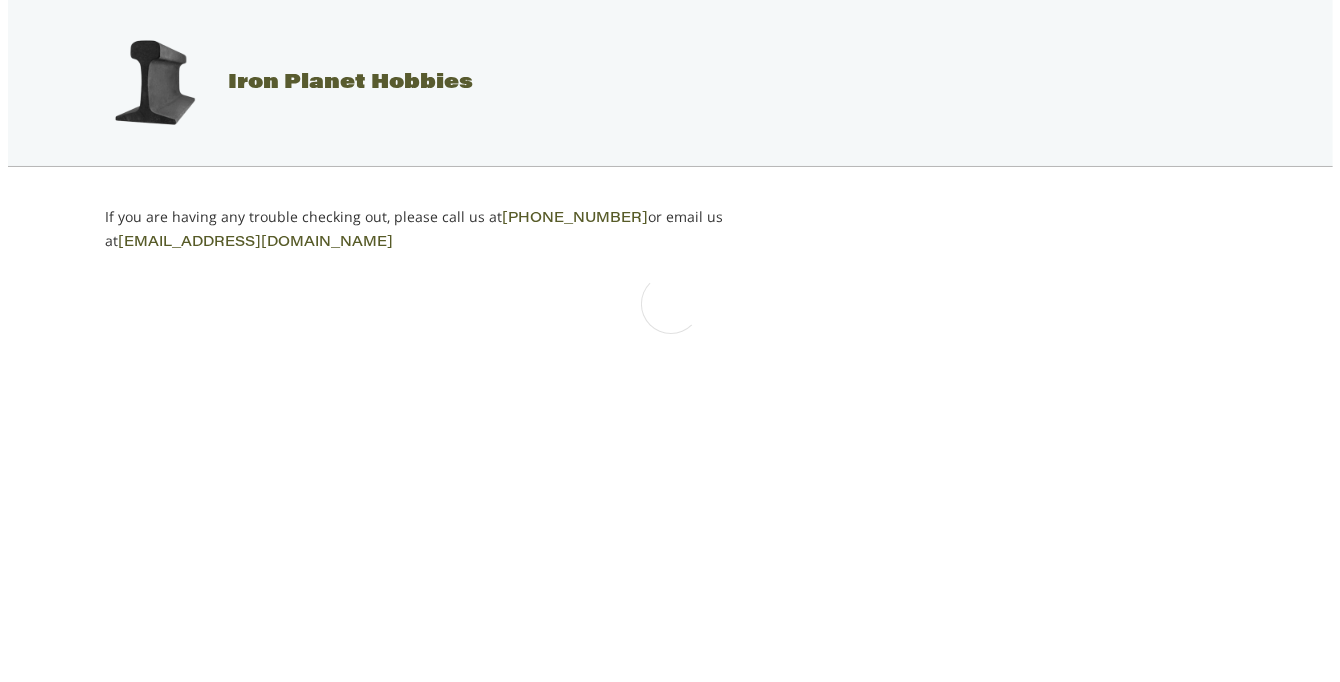 scroll, scrollTop: 0, scrollLeft: 0, axis: both 